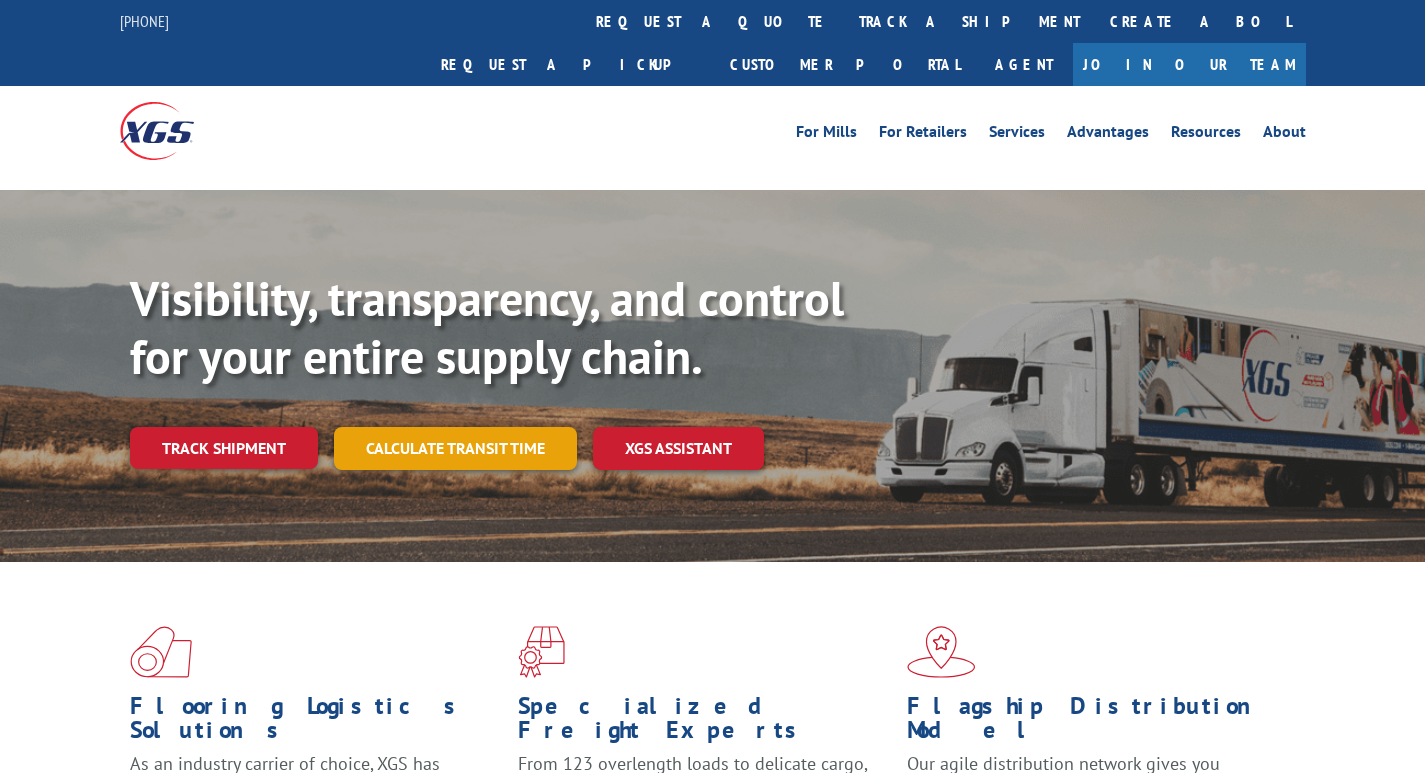 scroll, scrollTop: 0, scrollLeft: 0, axis: both 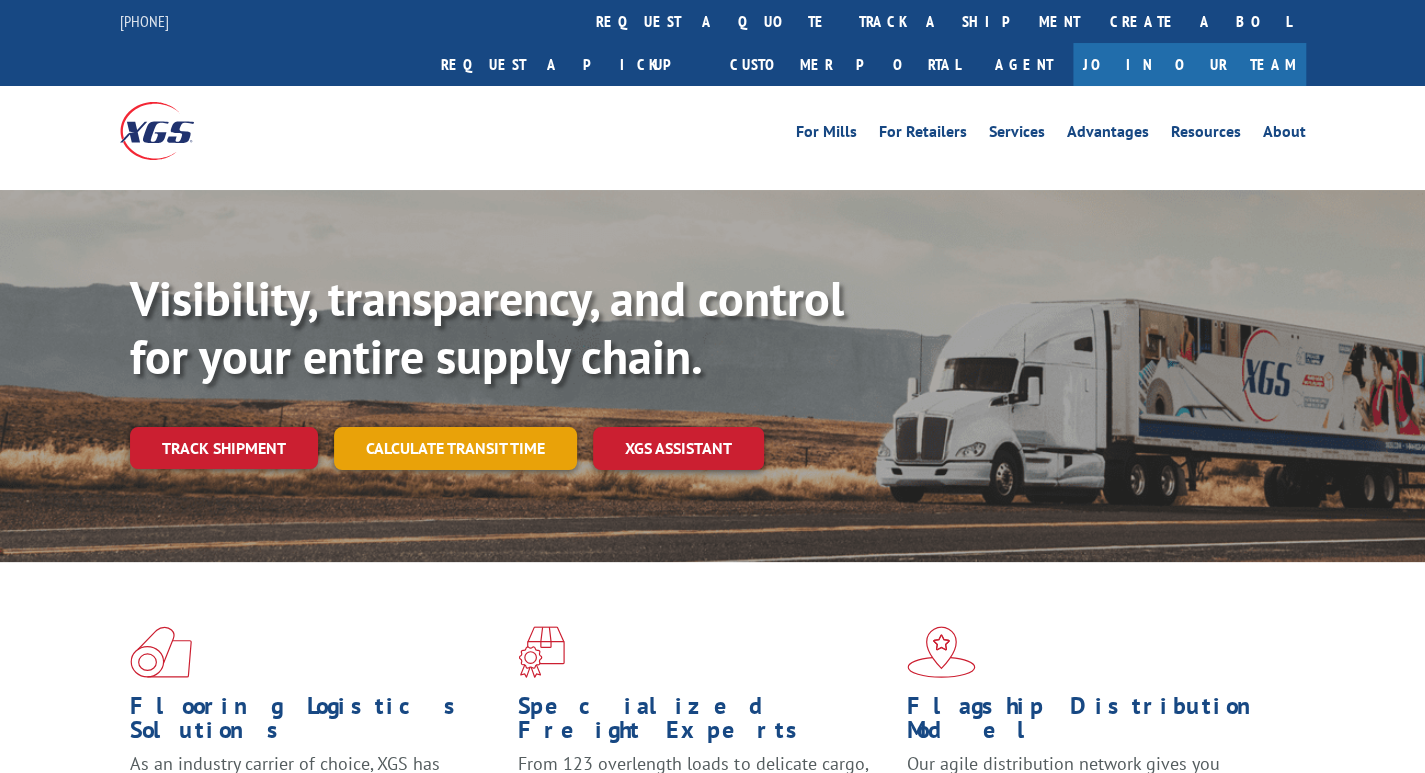 click on "Calculate transit time" at bounding box center [455, 448] 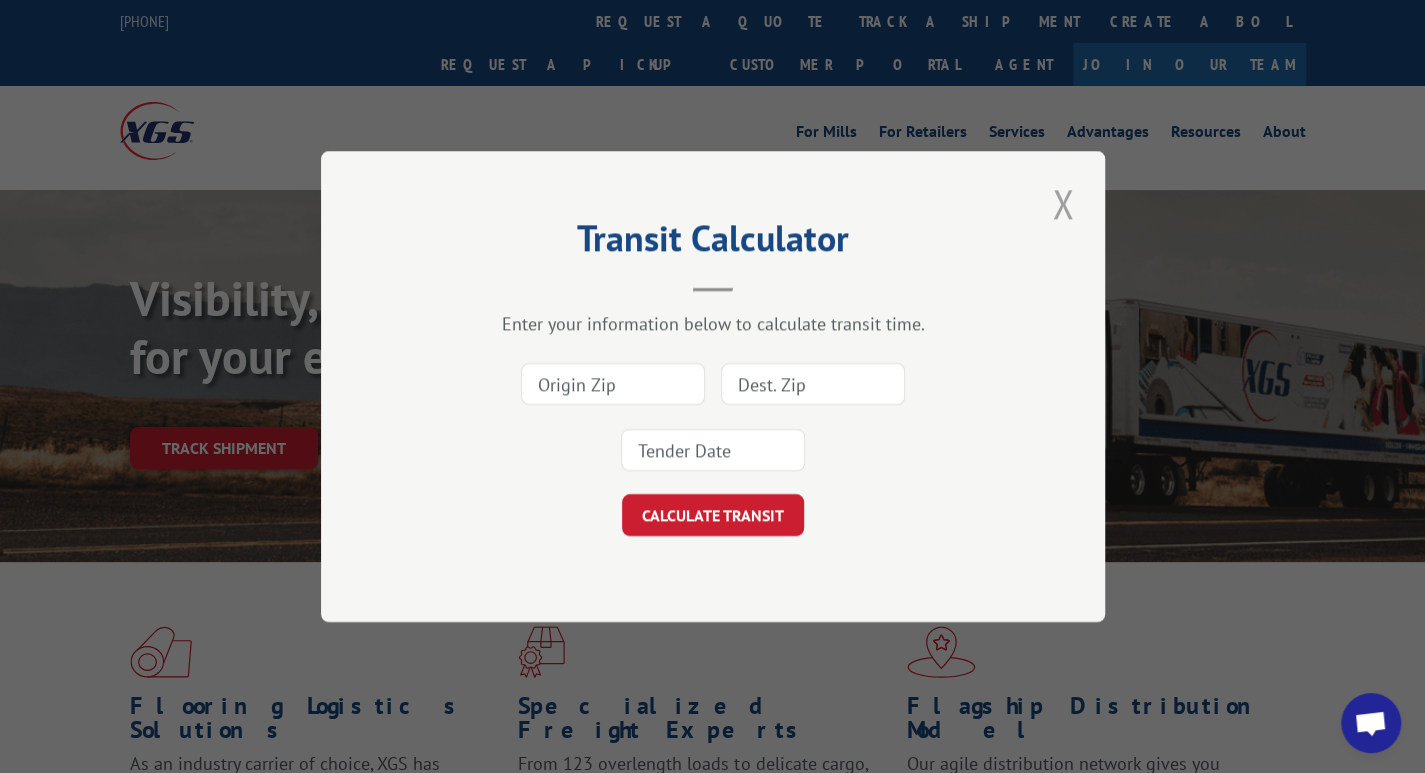 click at bounding box center (1063, 203) 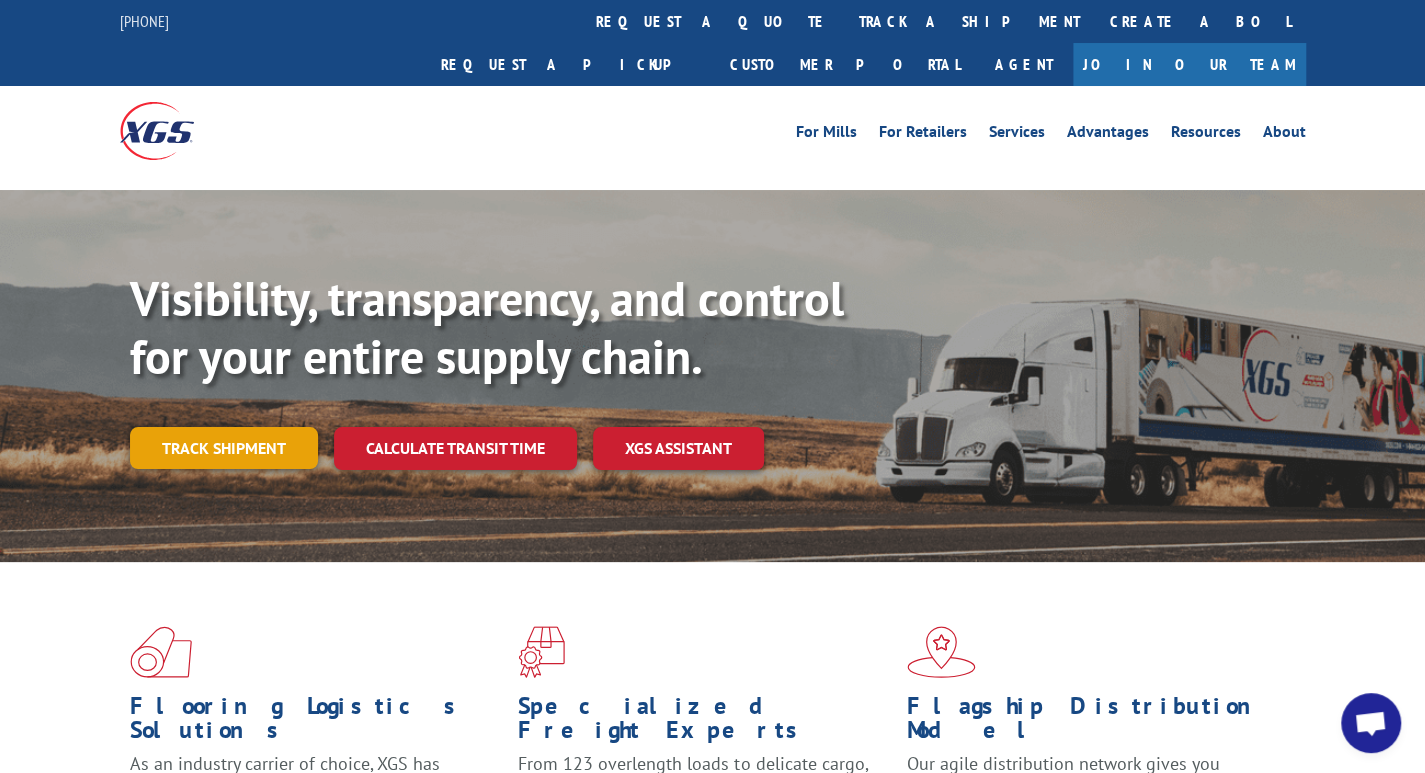 click on "Track shipment" at bounding box center (224, 448) 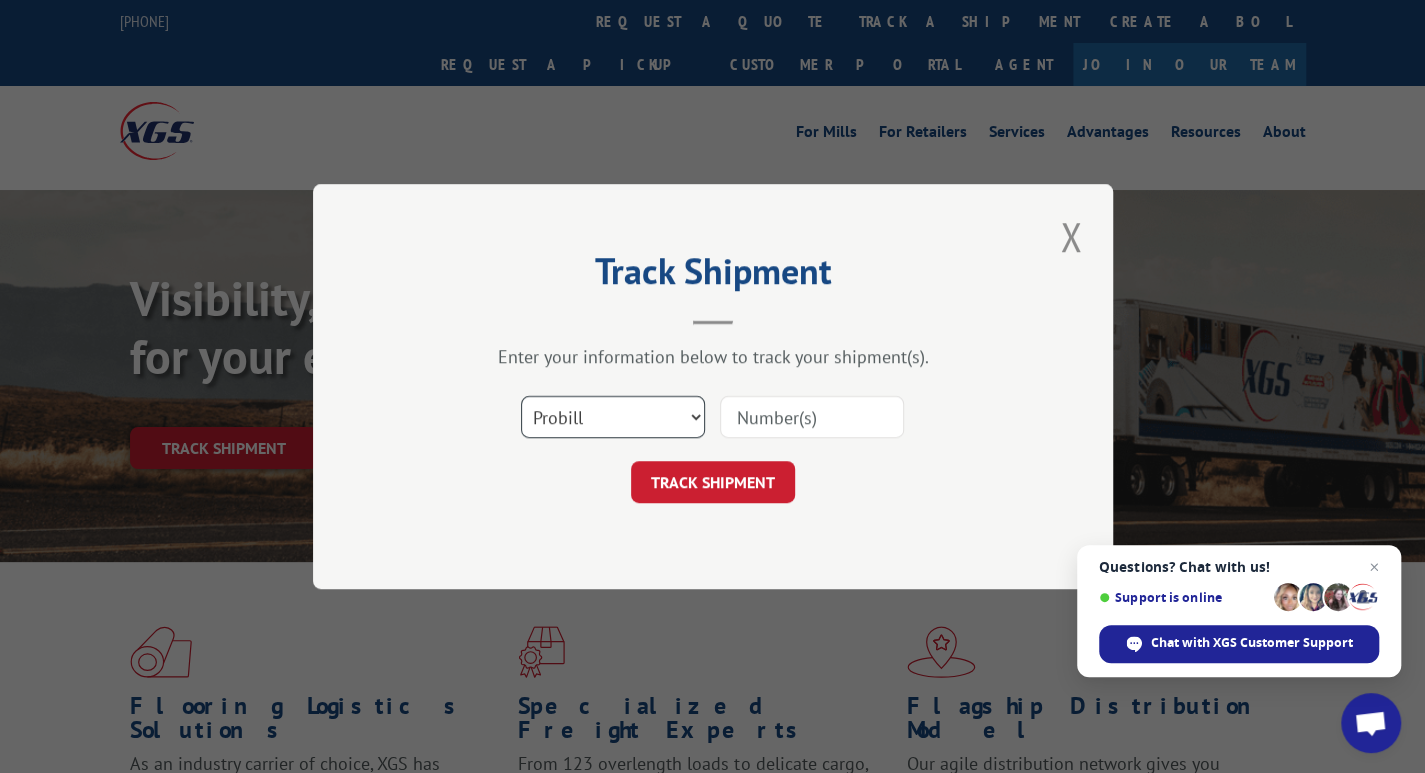 click on "Select category... Probill BOL PO" at bounding box center (613, 417) 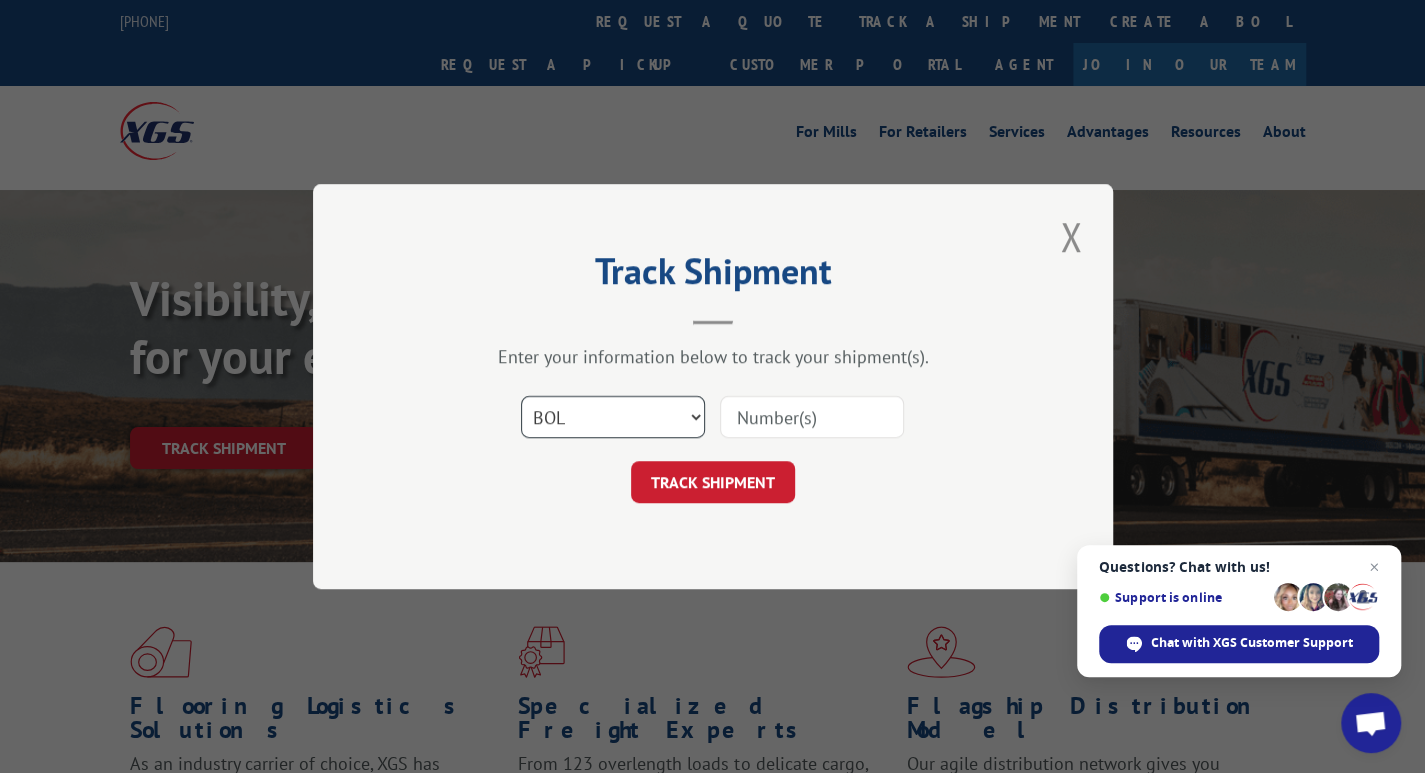 click on "Select category... Probill BOL PO" at bounding box center [613, 417] 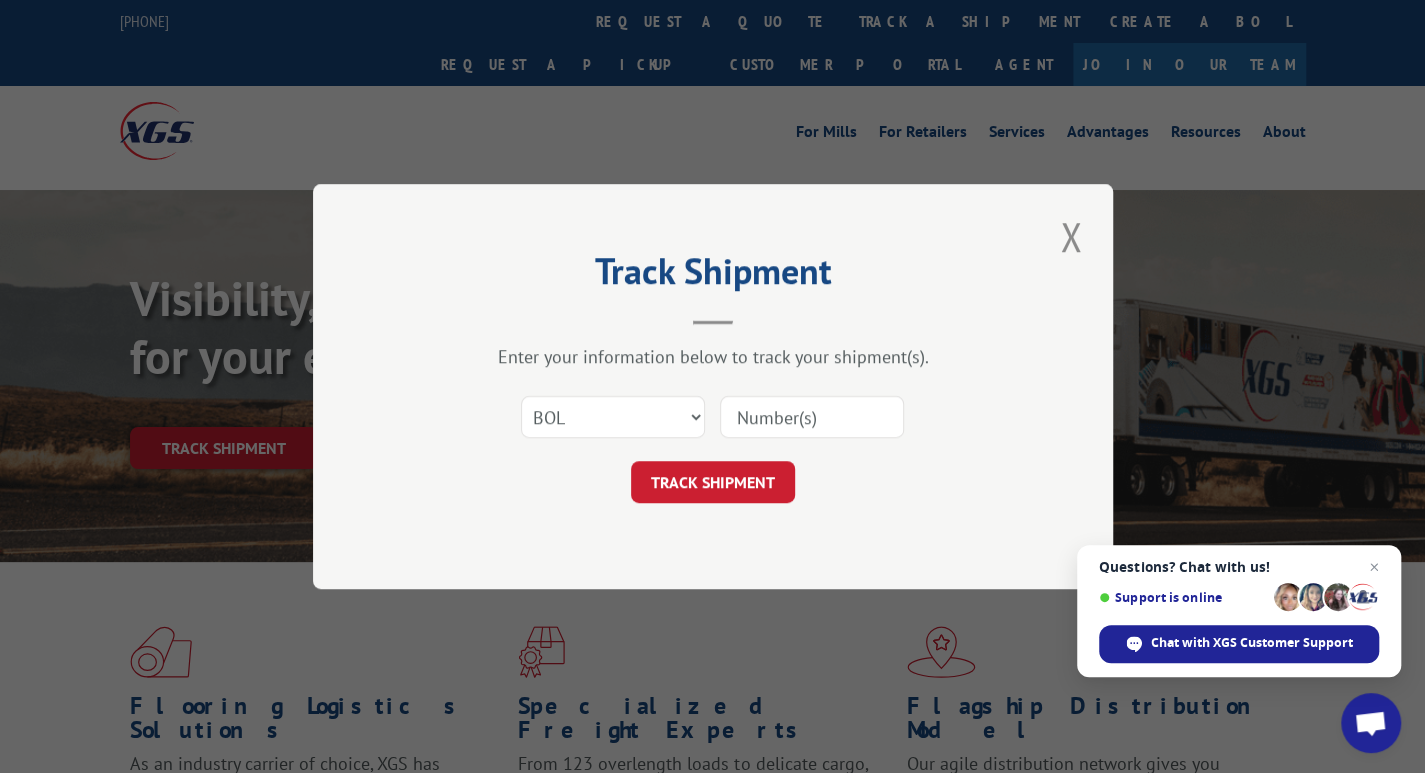 click at bounding box center [812, 417] 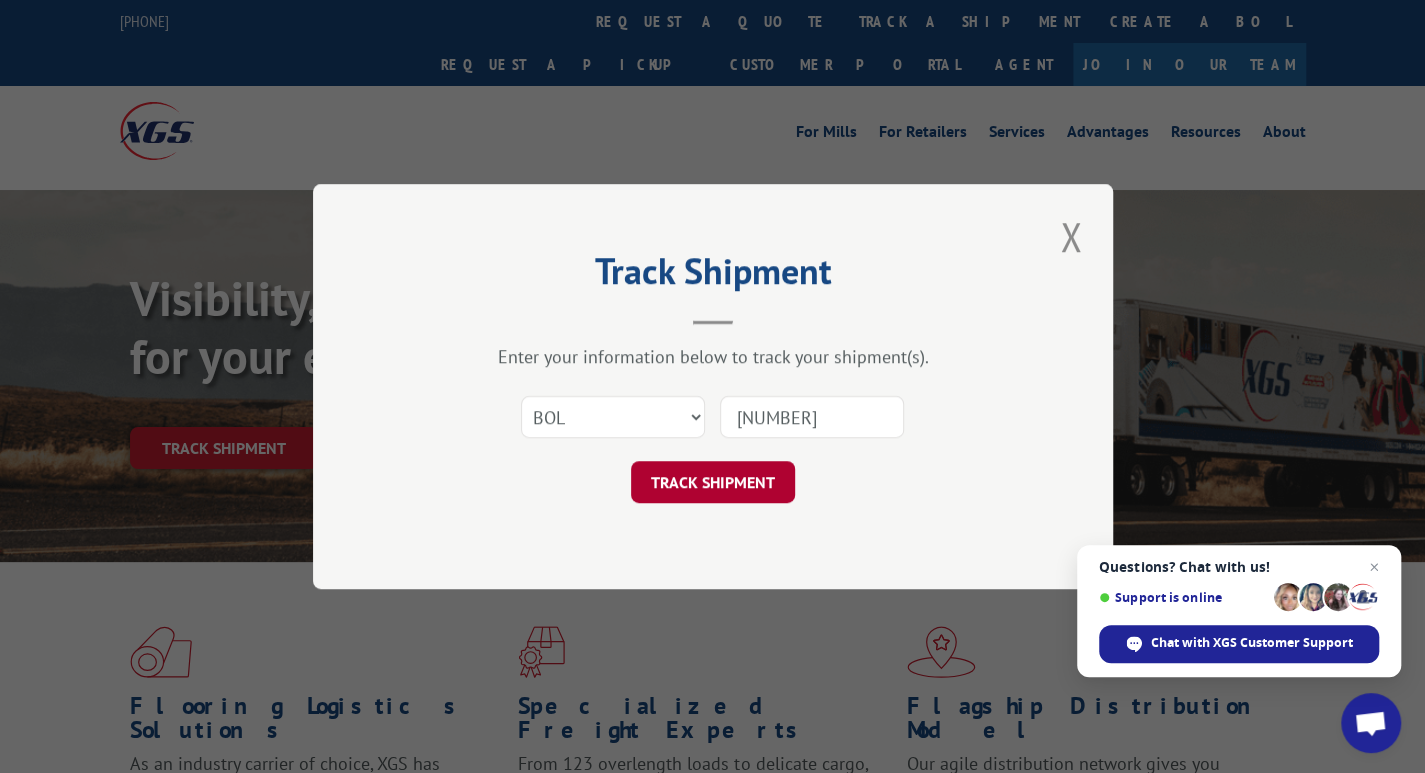 type on "[NUMBER]" 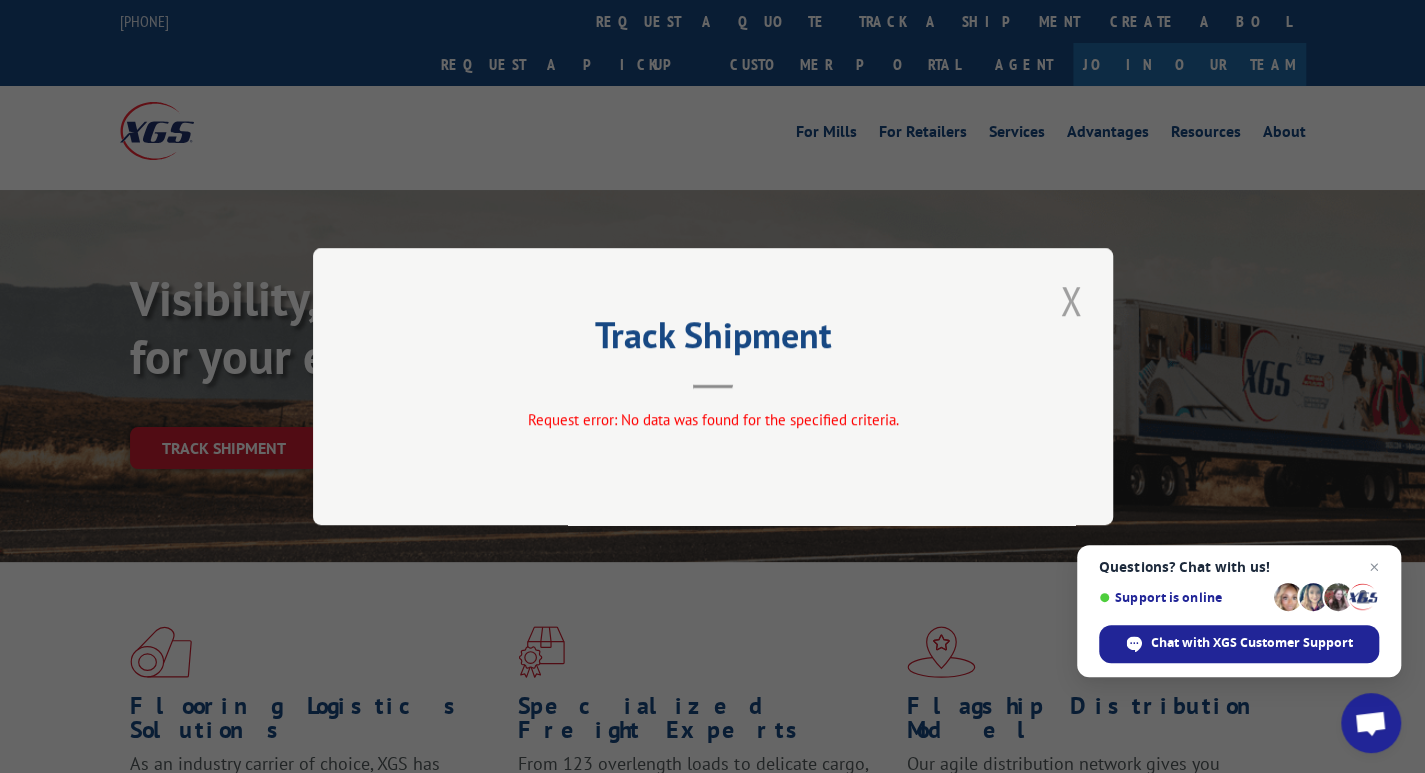 click at bounding box center [1071, 300] 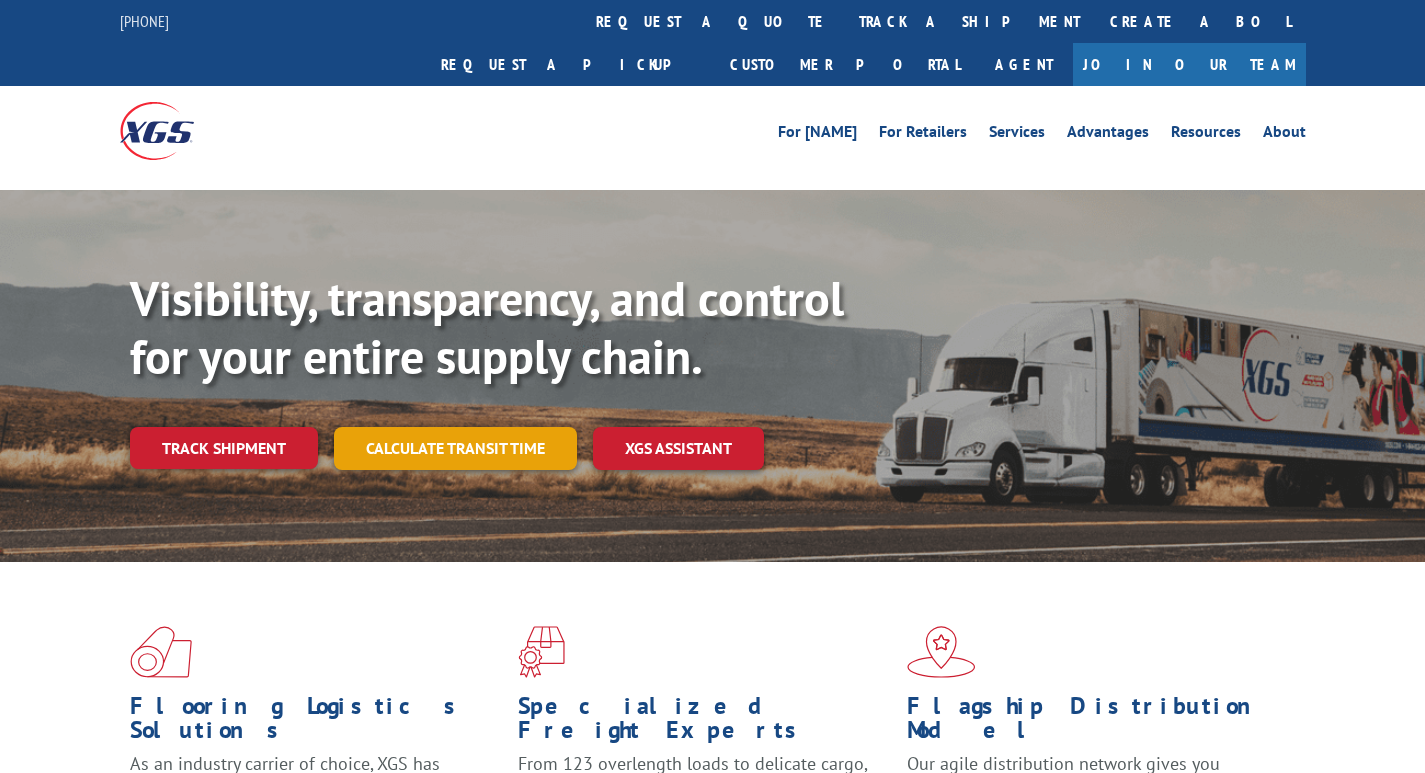 scroll, scrollTop: 0, scrollLeft: 0, axis: both 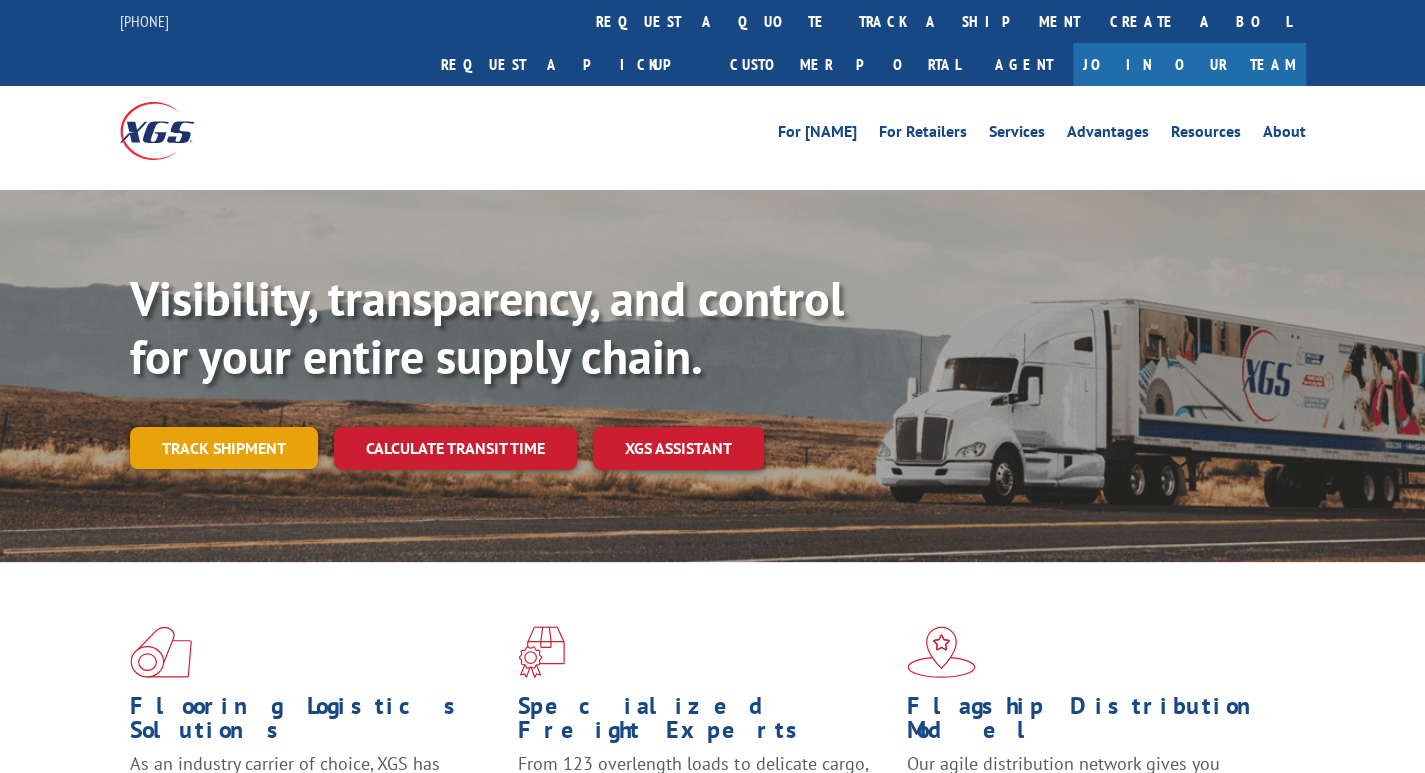 click on "Track shipment" at bounding box center (224, 448) 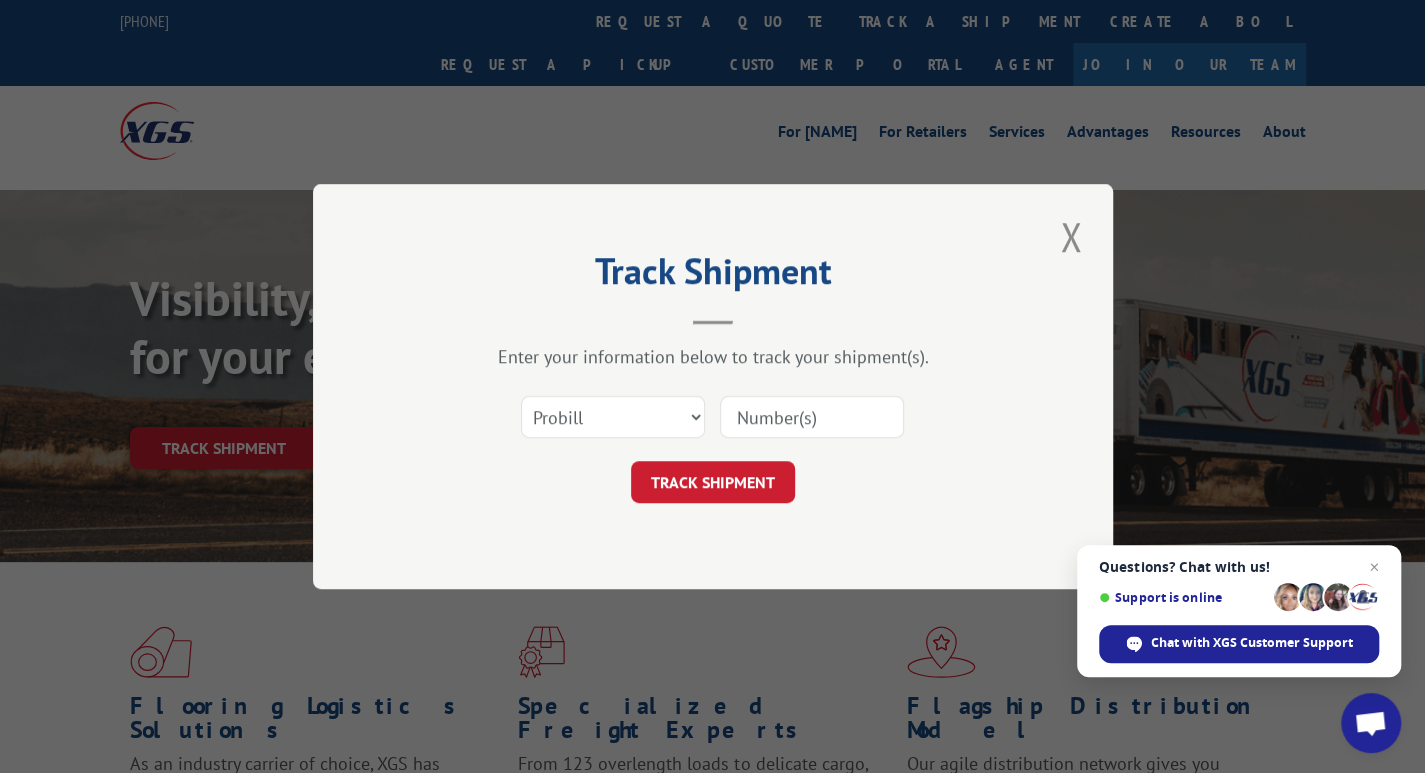 click at bounding box center (812, 417) 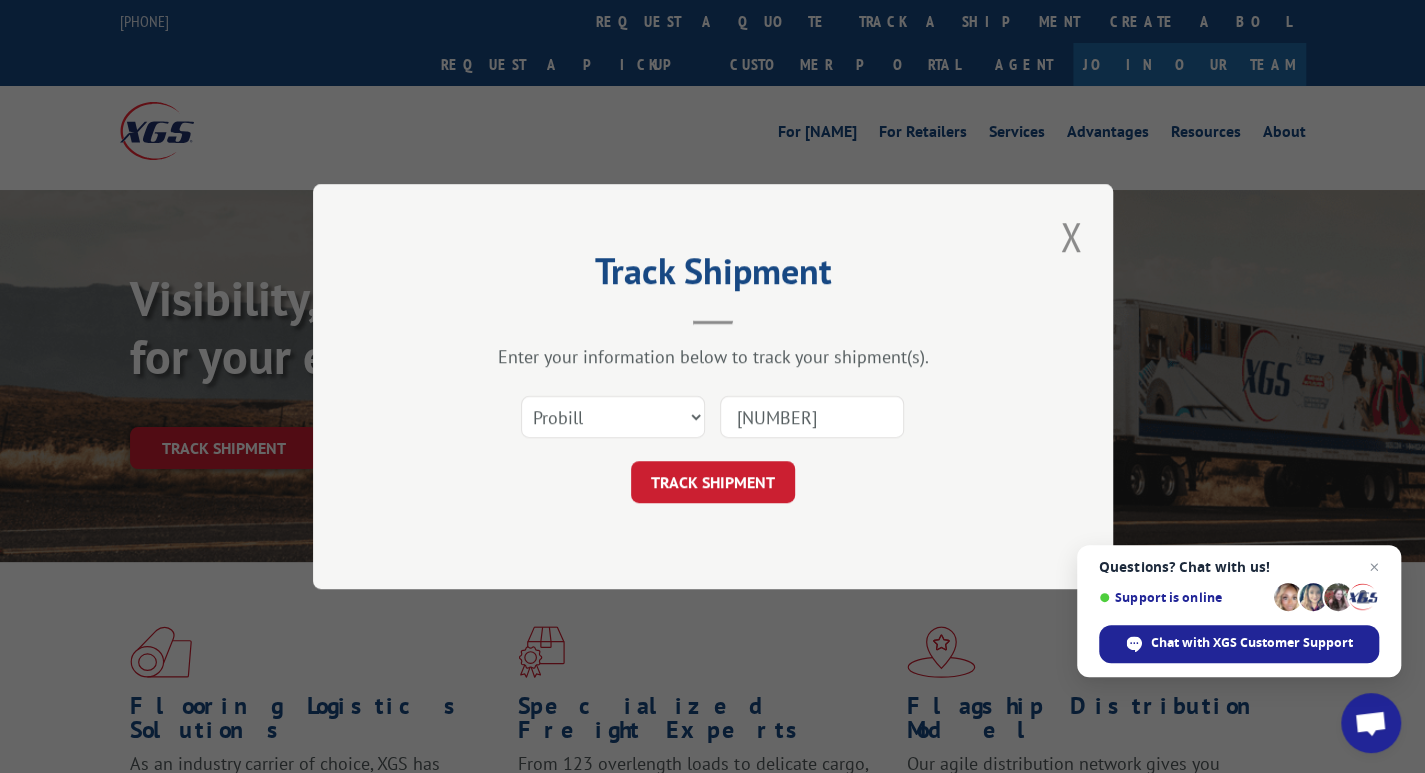 type on "17509816" 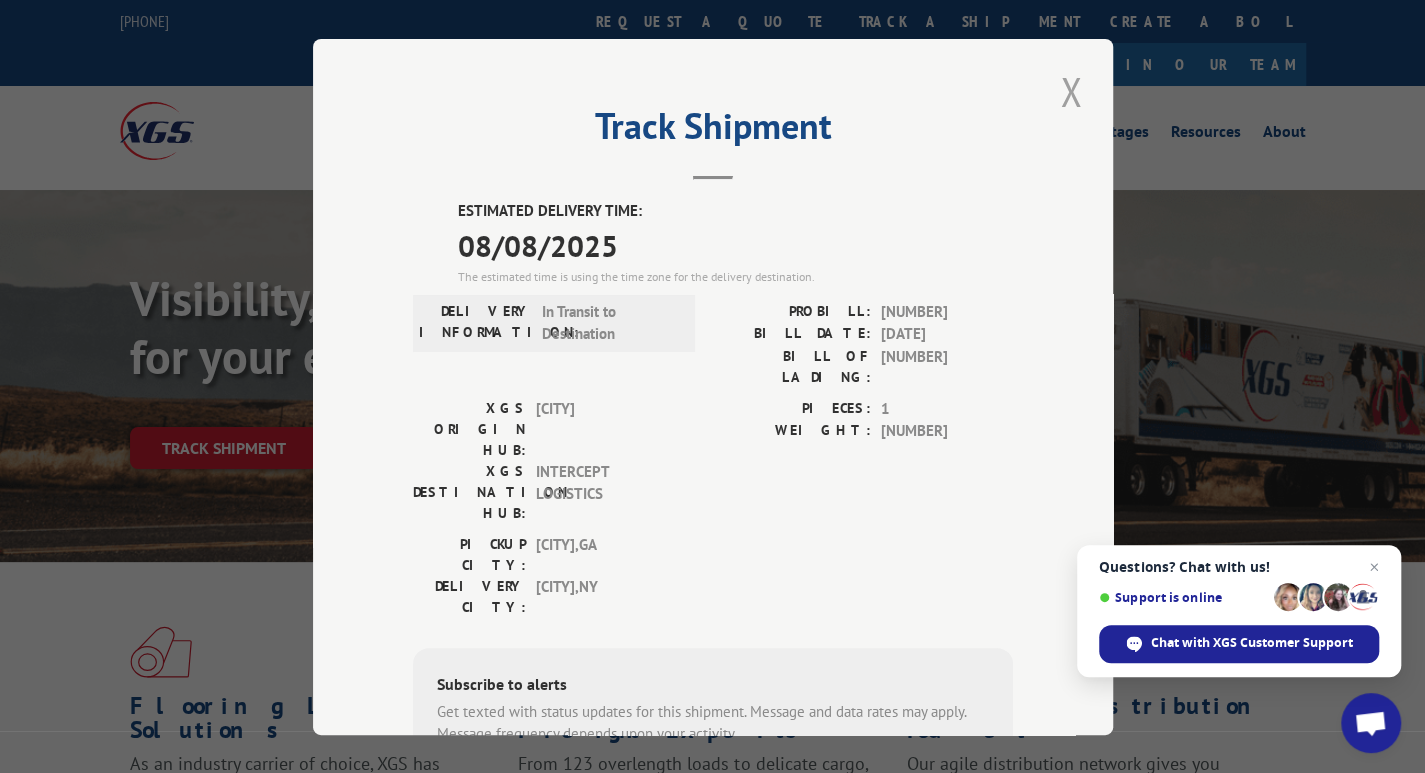 click at bounding box center (1071, 91) 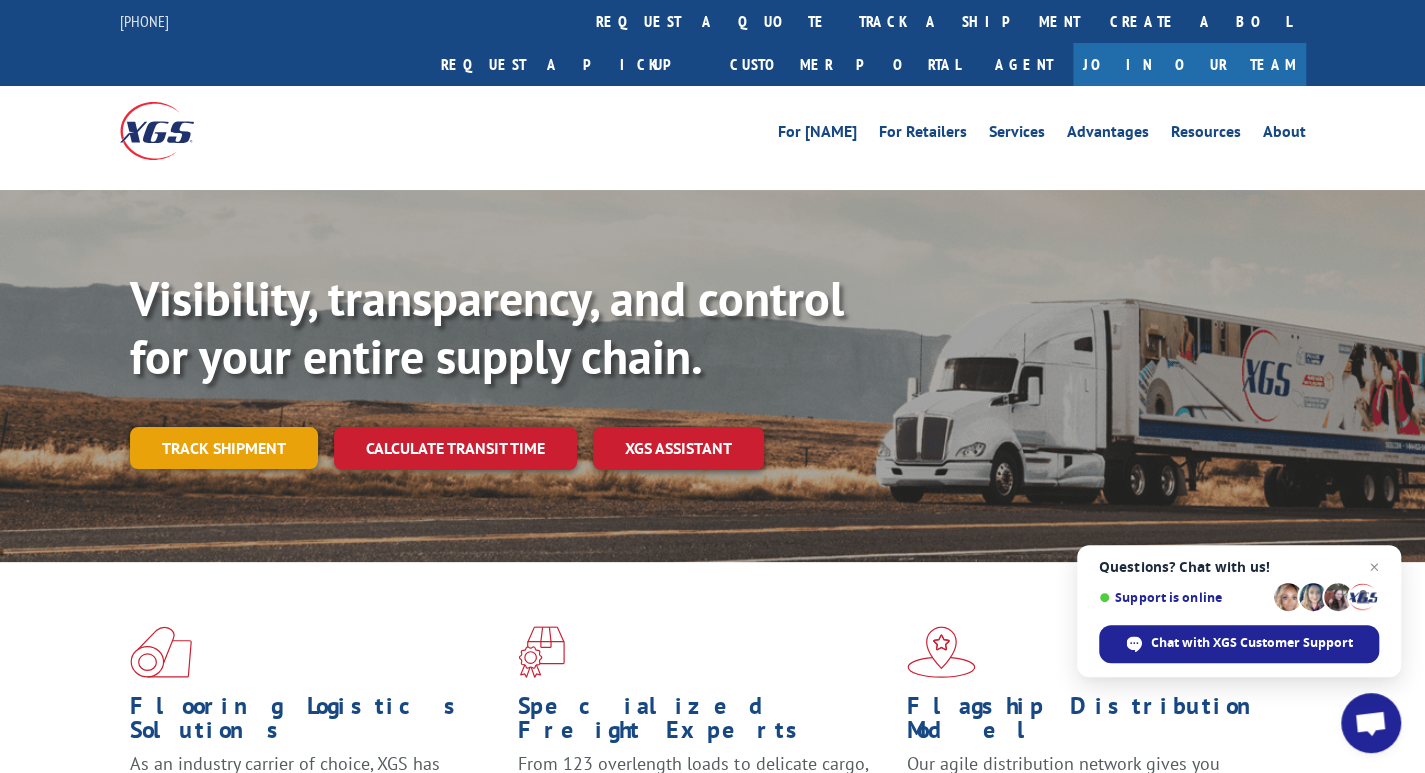 click on "Track shipment" at bounding box center (224, 448) 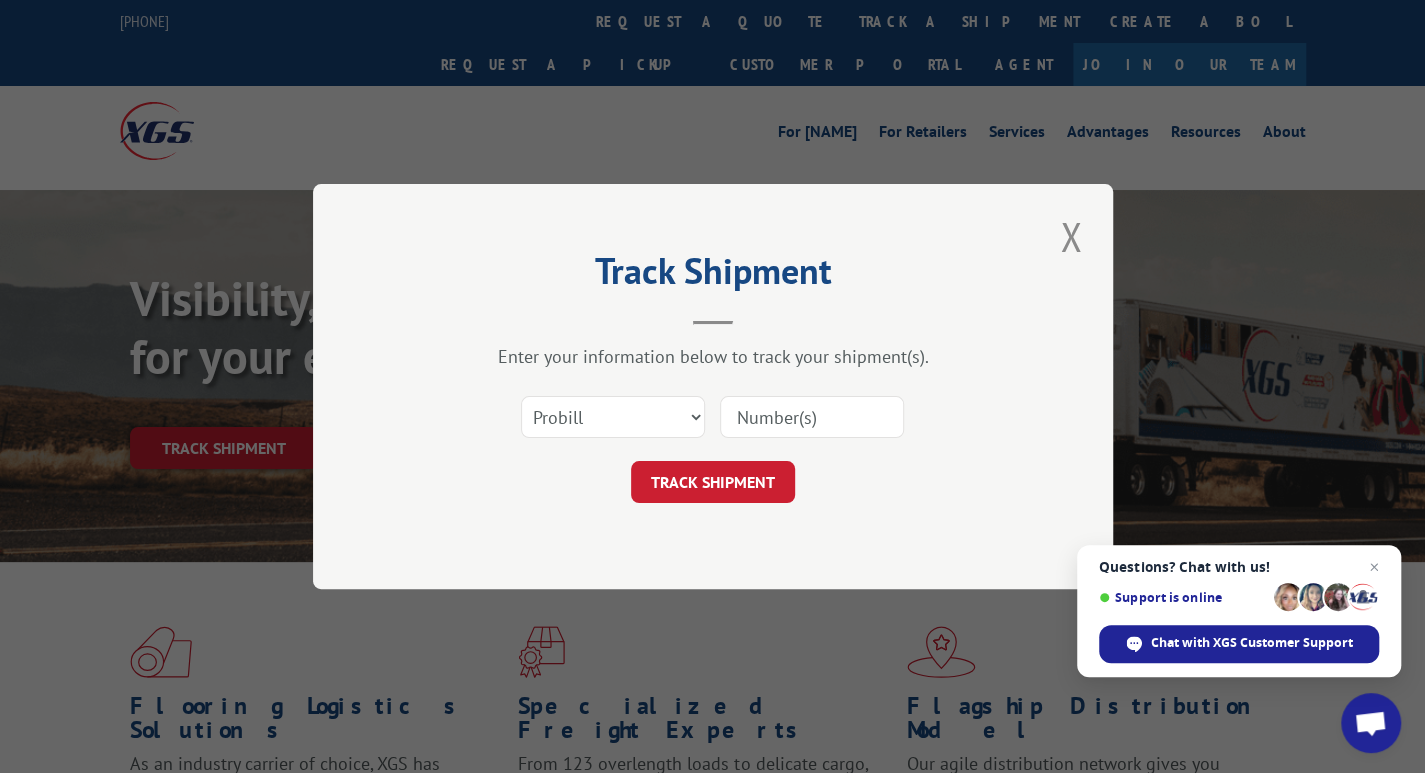 click at bounding box center (812, 417) 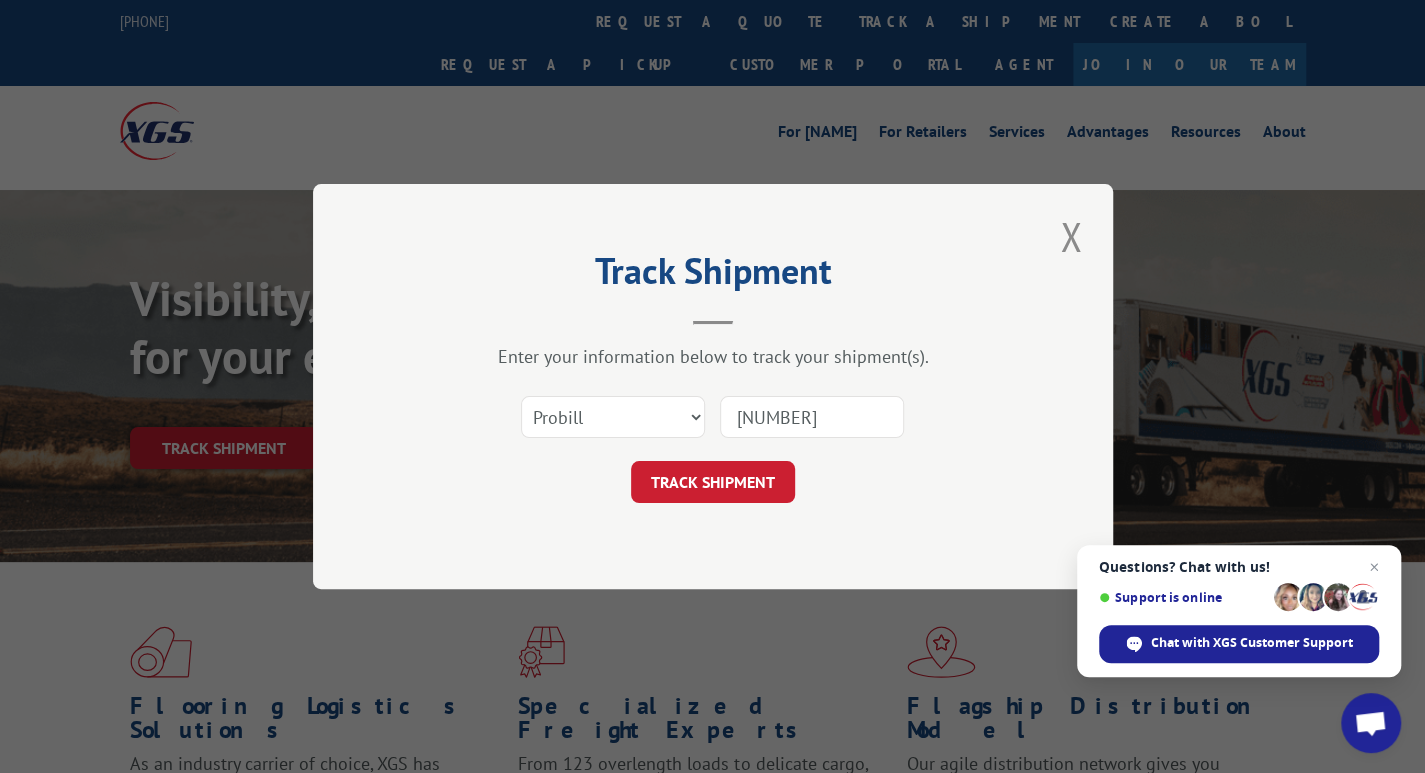 type on "17535627" 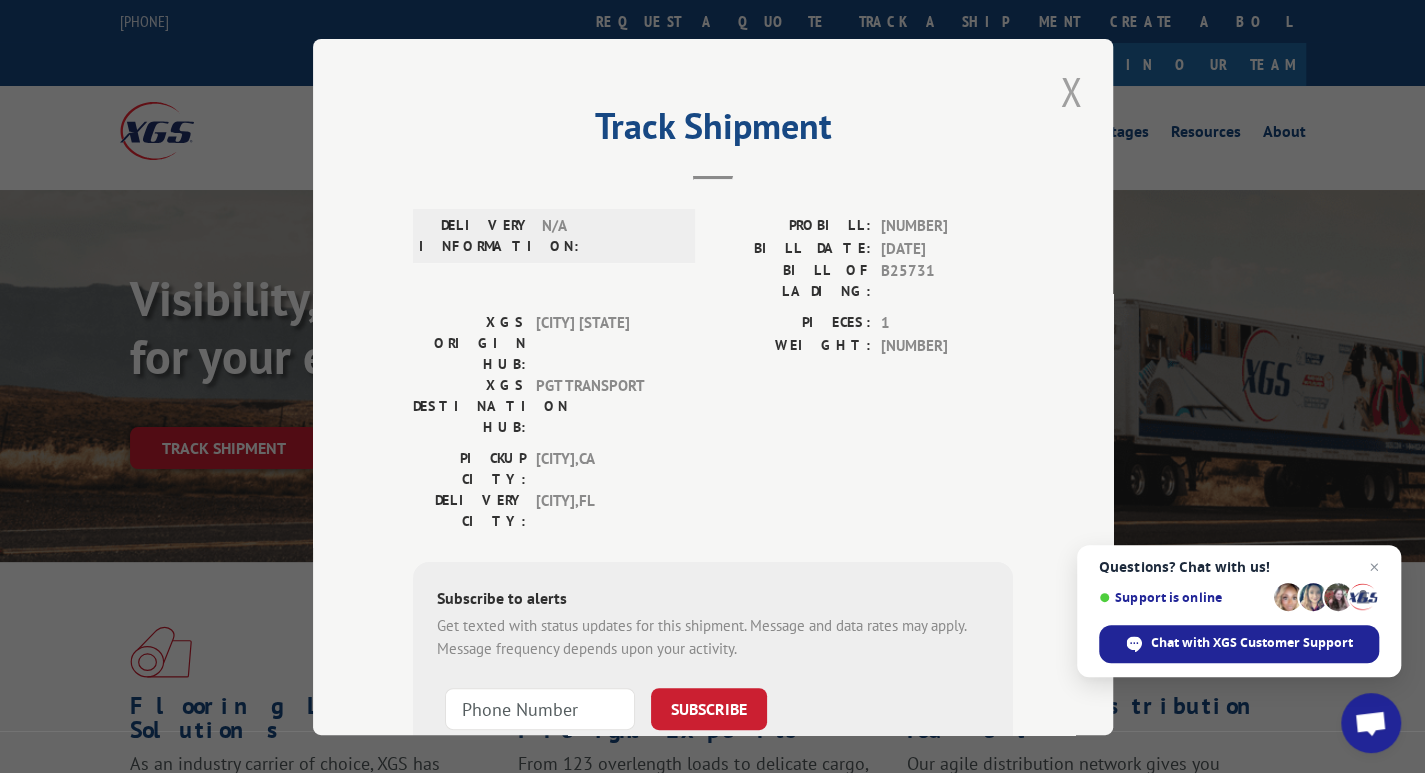 click at bounding box center (1071, 91) 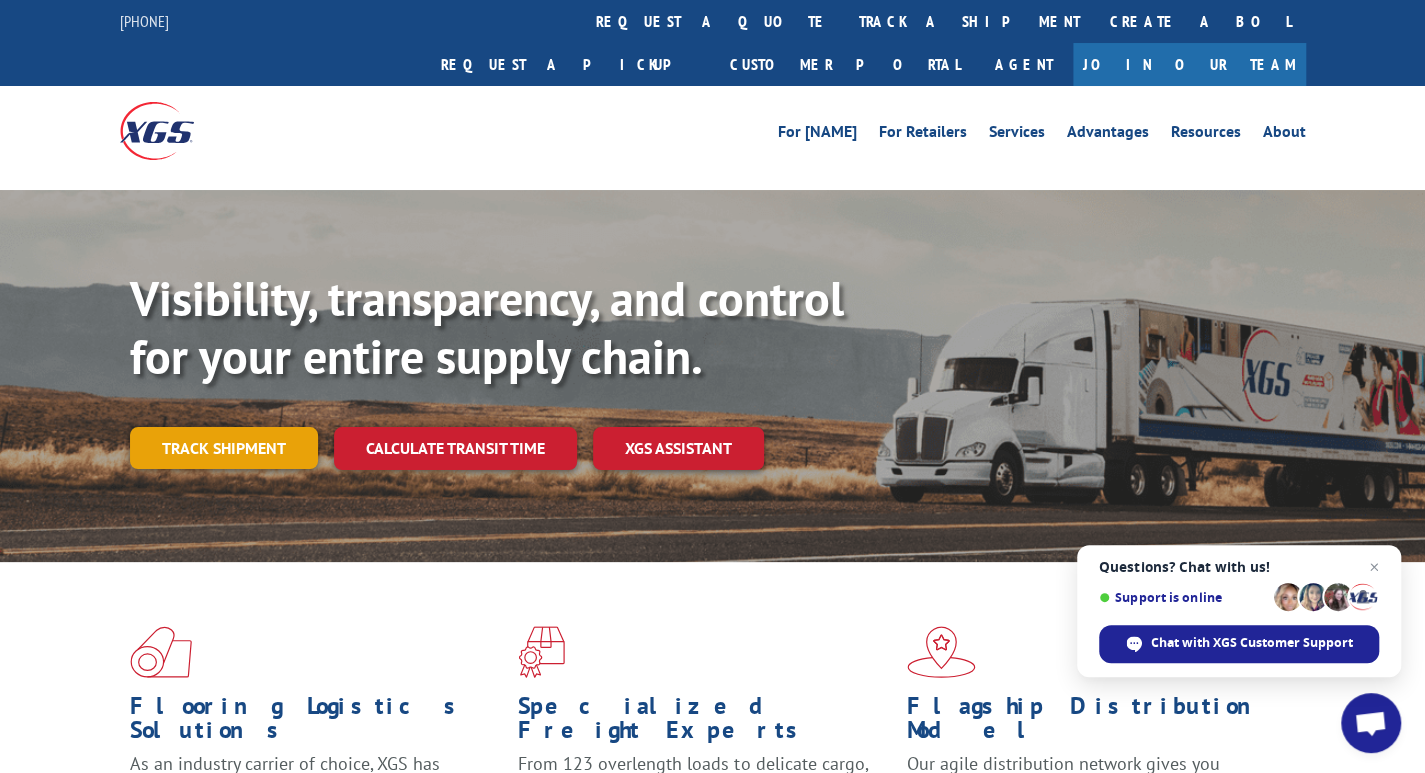 click on "Track shipment" at bounding box center (224, 448) 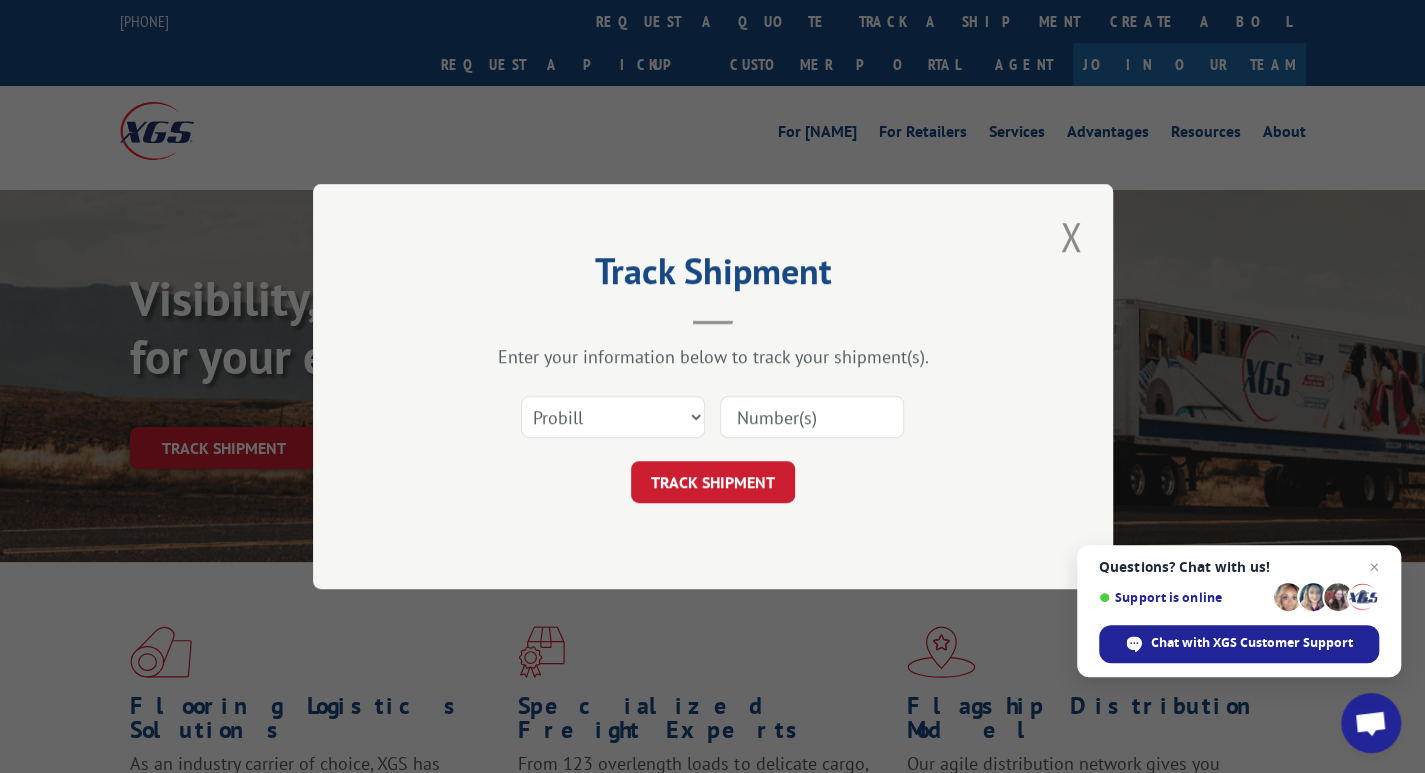 click at bounding box center (812, 417) 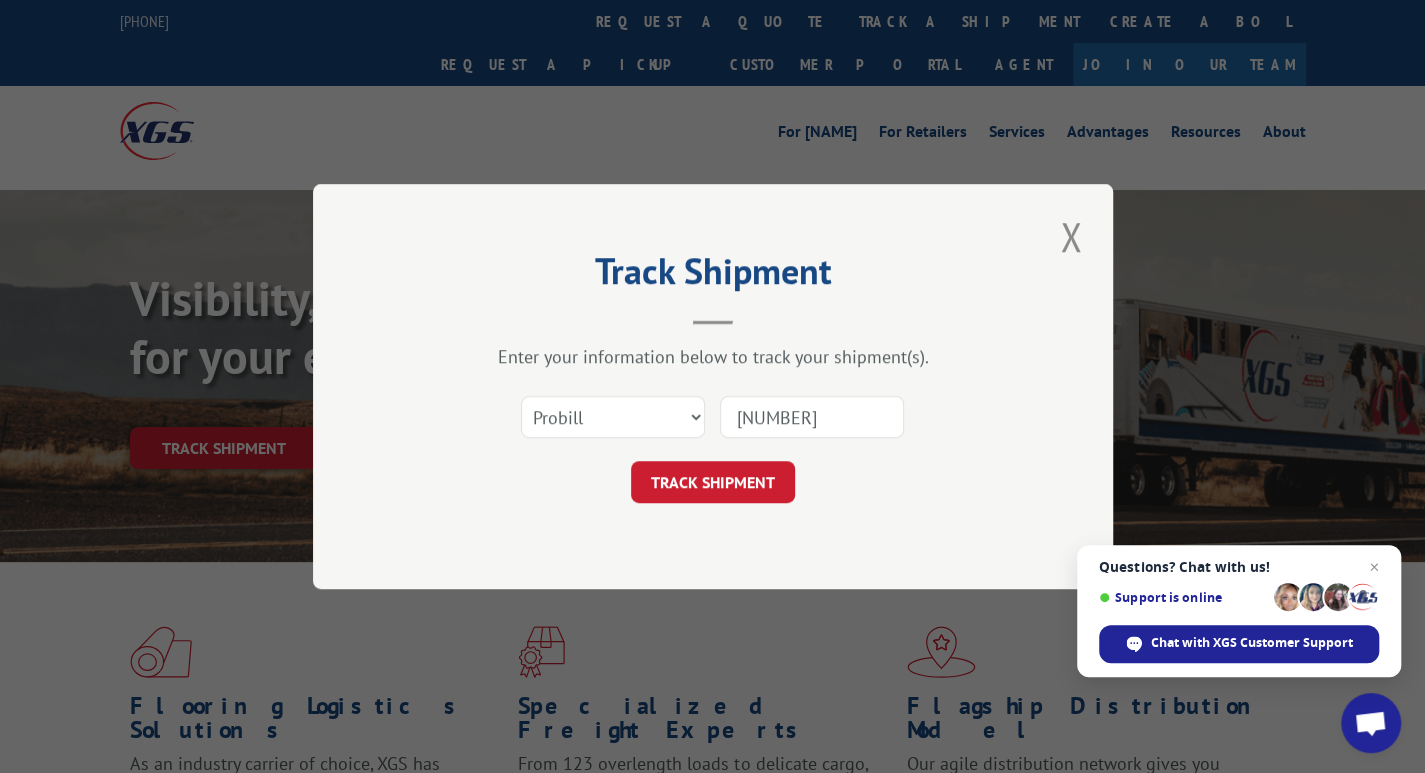 type on "17507773" 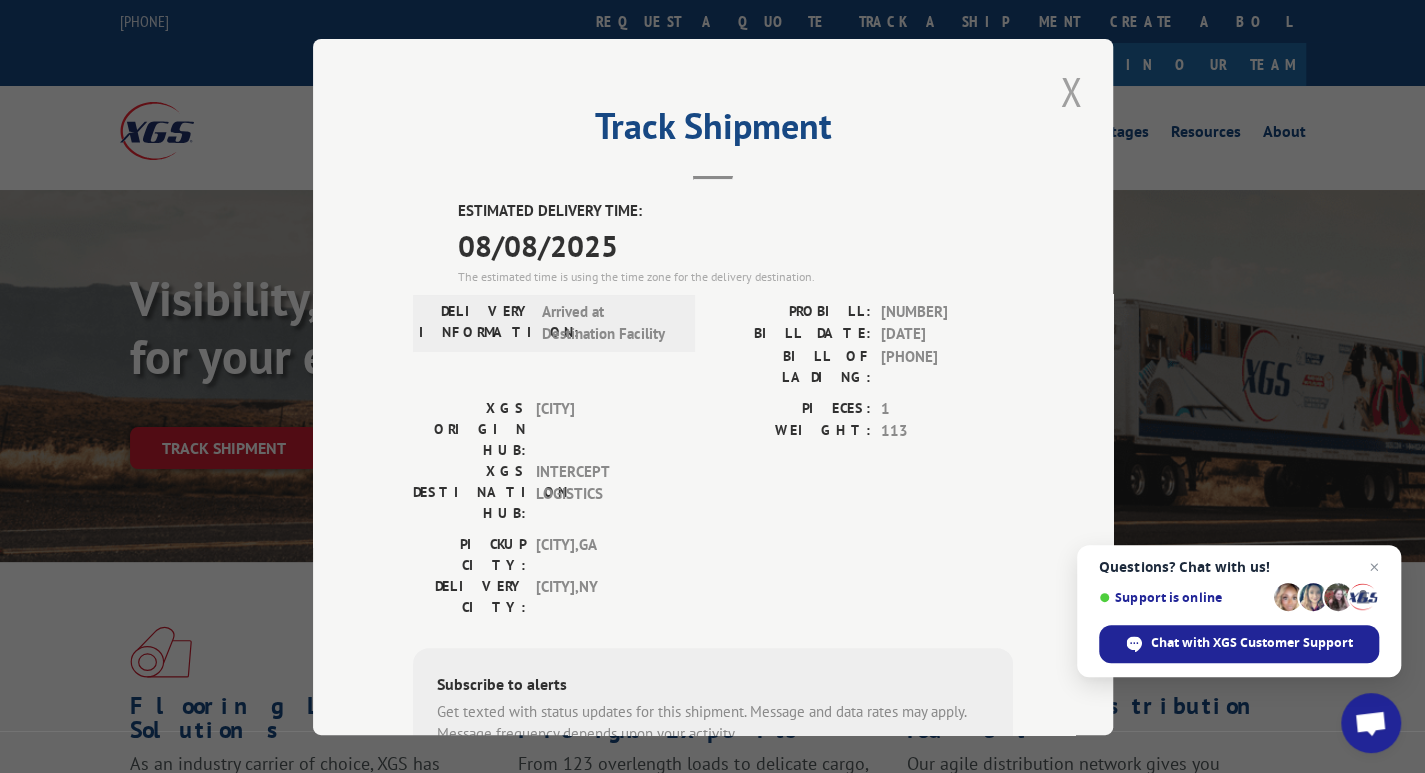 click at bounding box center (1071, 91) 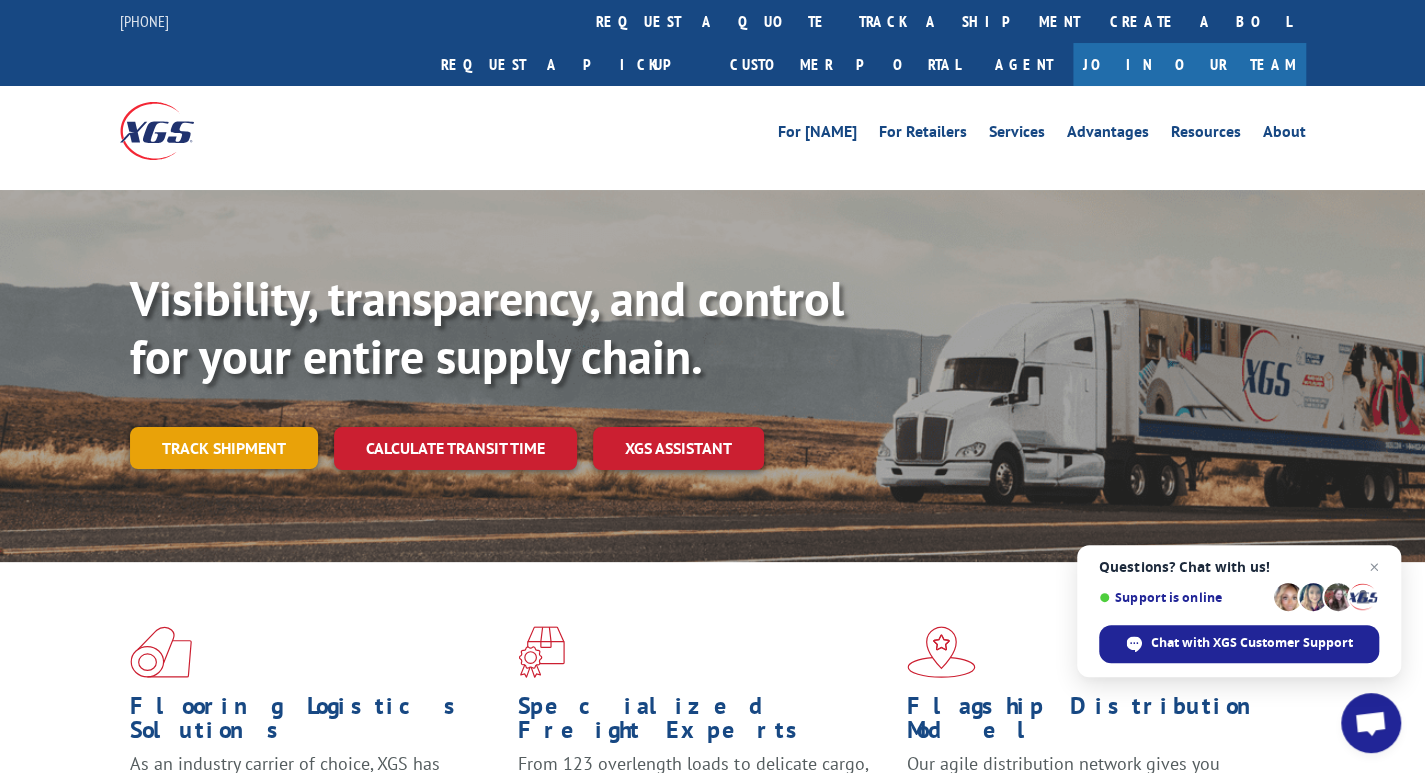 click on "Track shipment" at bounding box center [224, 448] 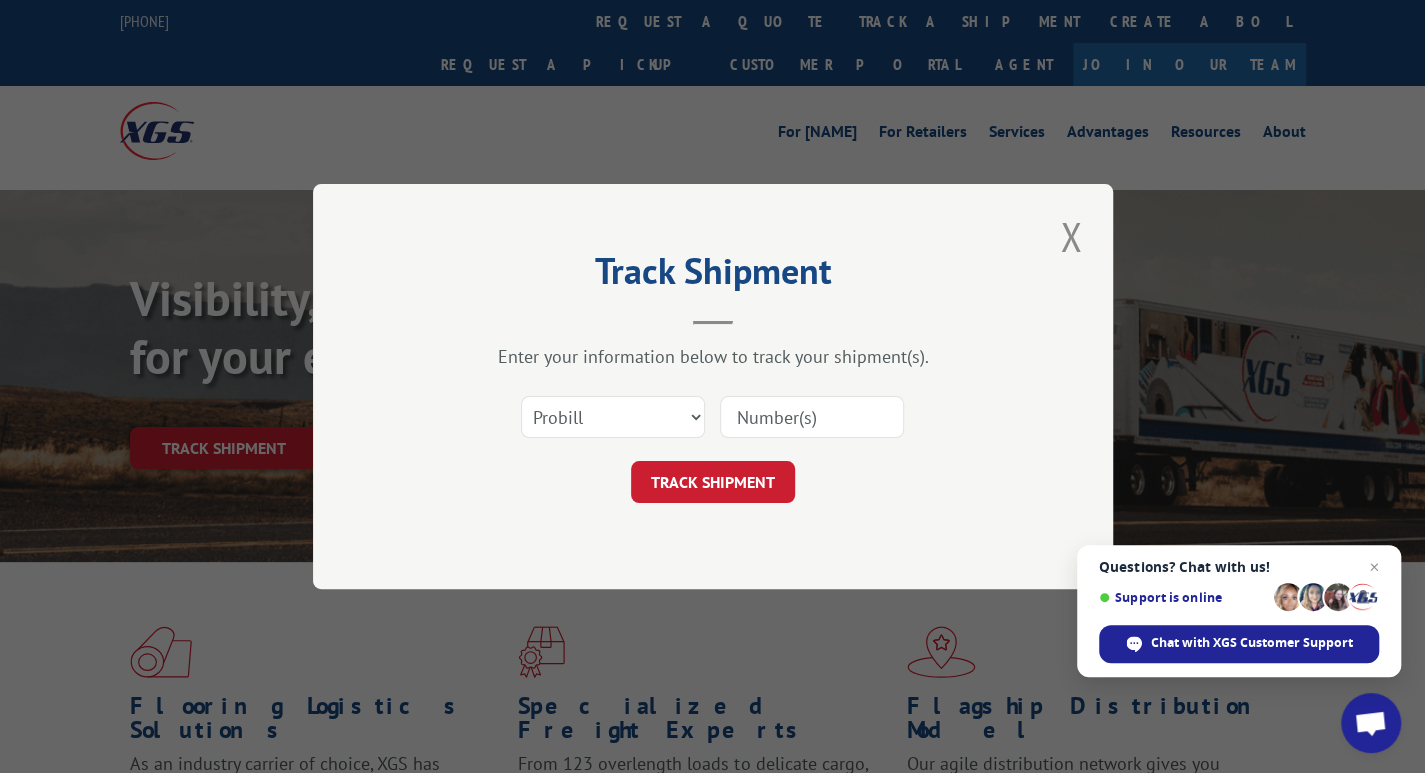 click at bounding box center (812, 417) 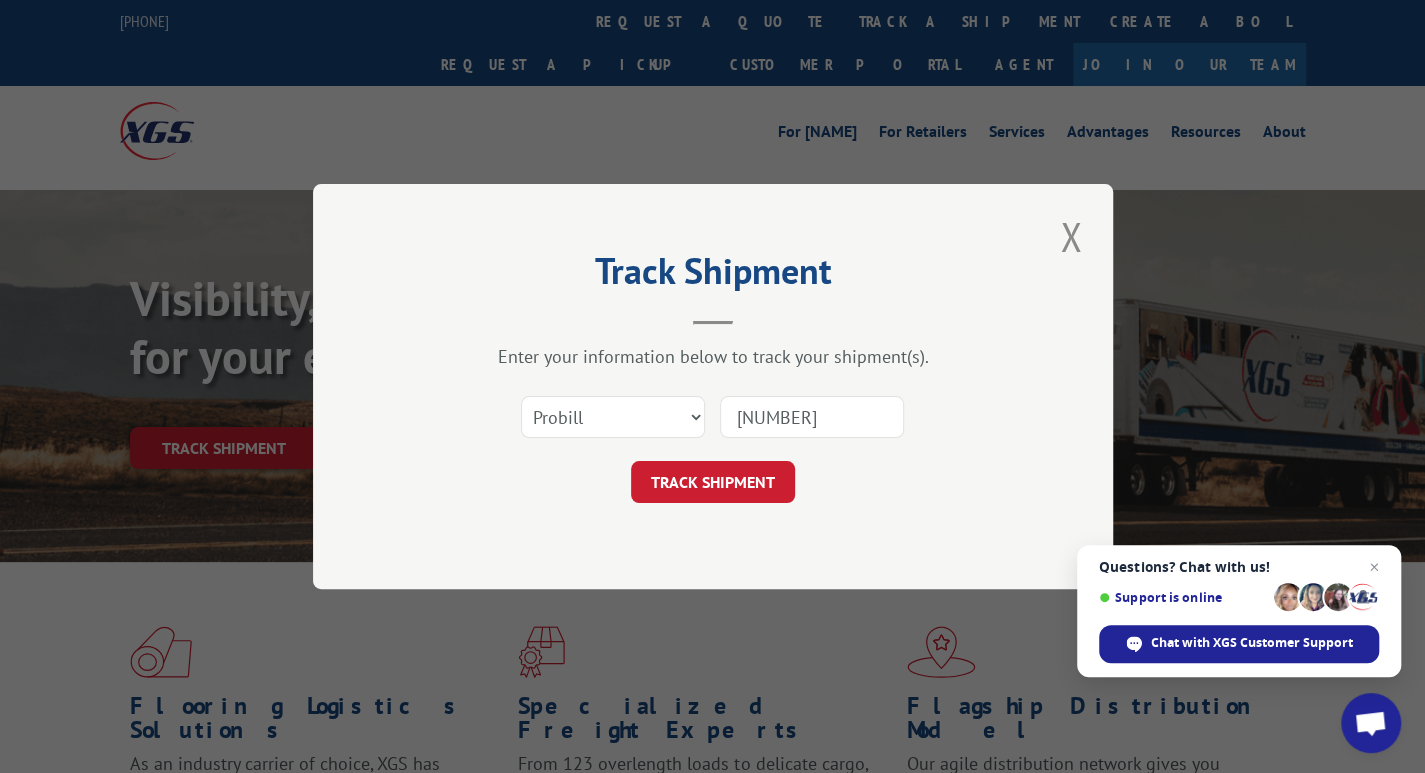 type on "175122" 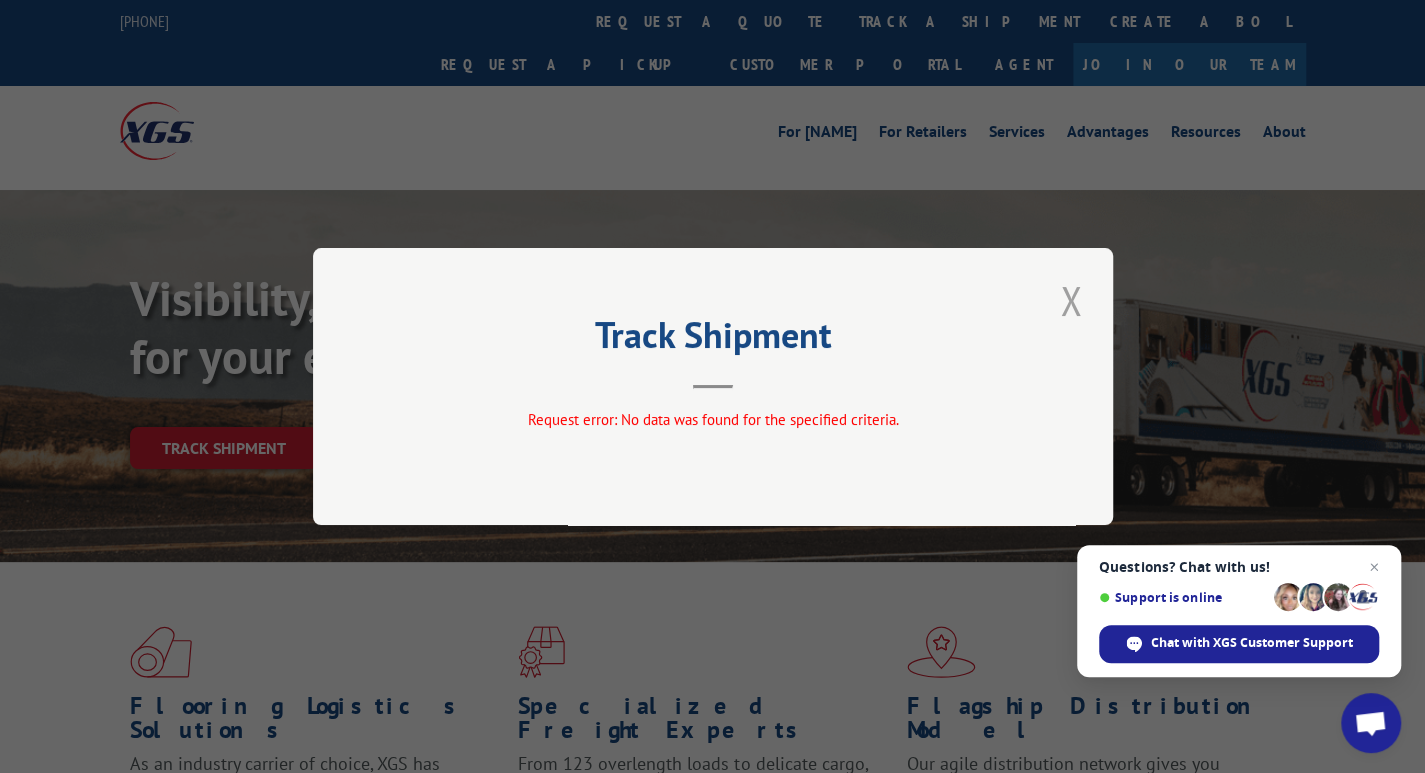 click at bounding box center [1071, 300] 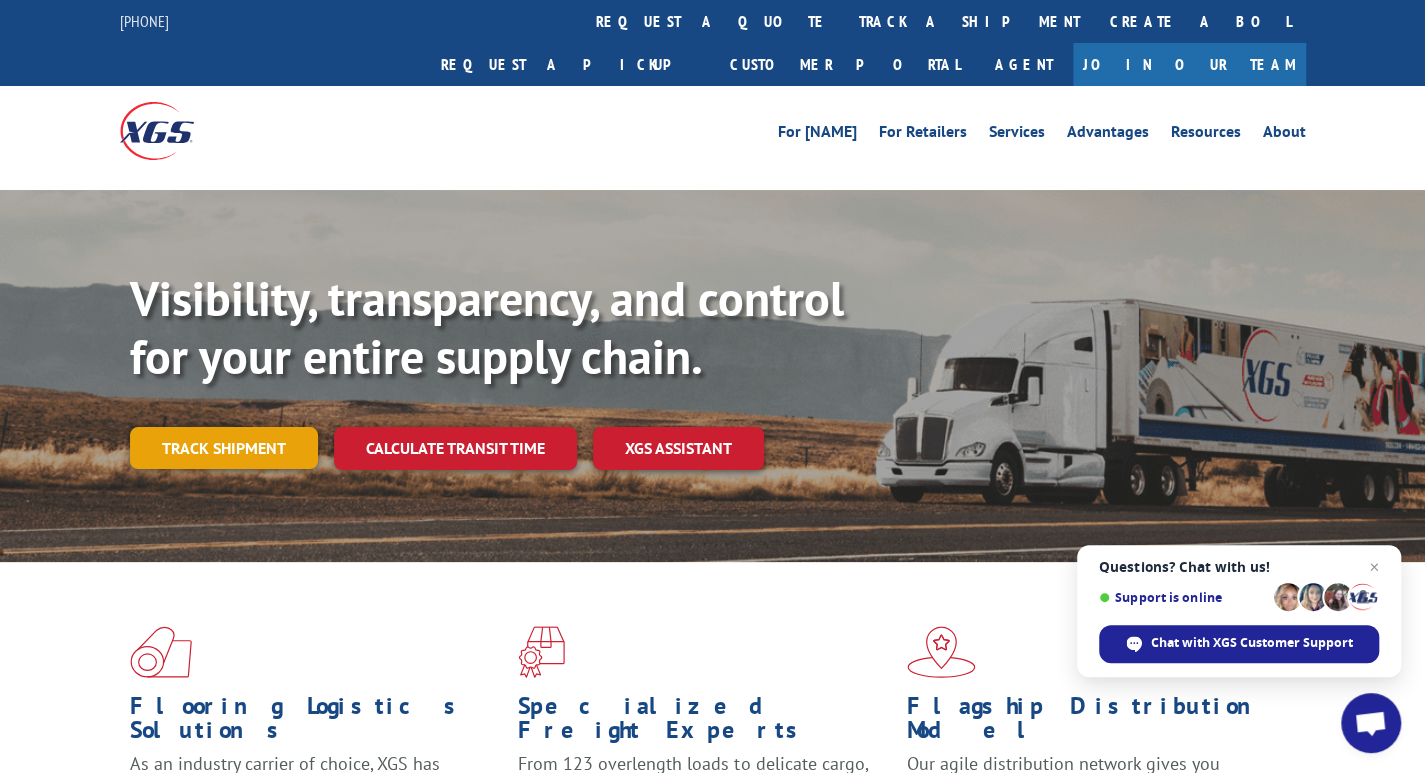 click on "Track shipment" at bounding box center (224, 448) 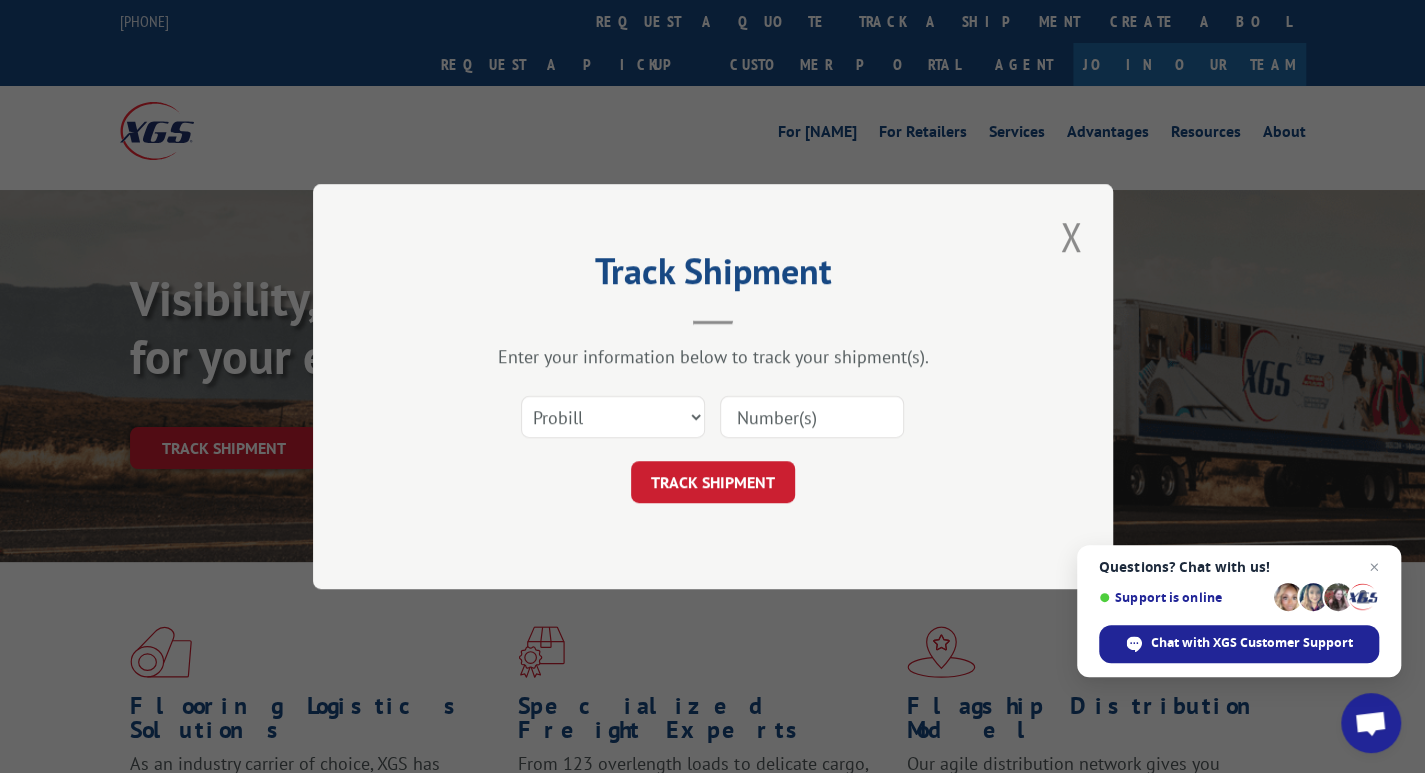 click at bounding box center [812, 417] 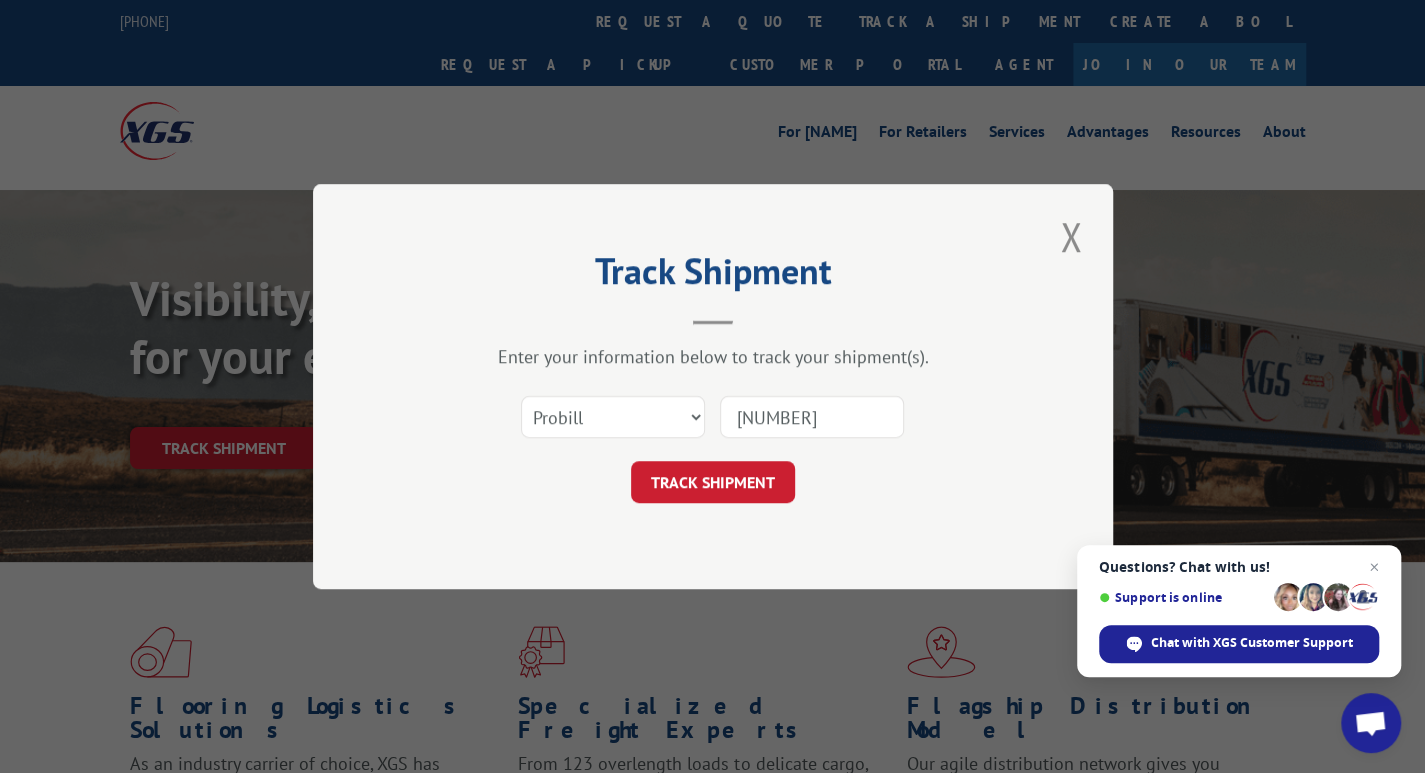 type on "17512254" 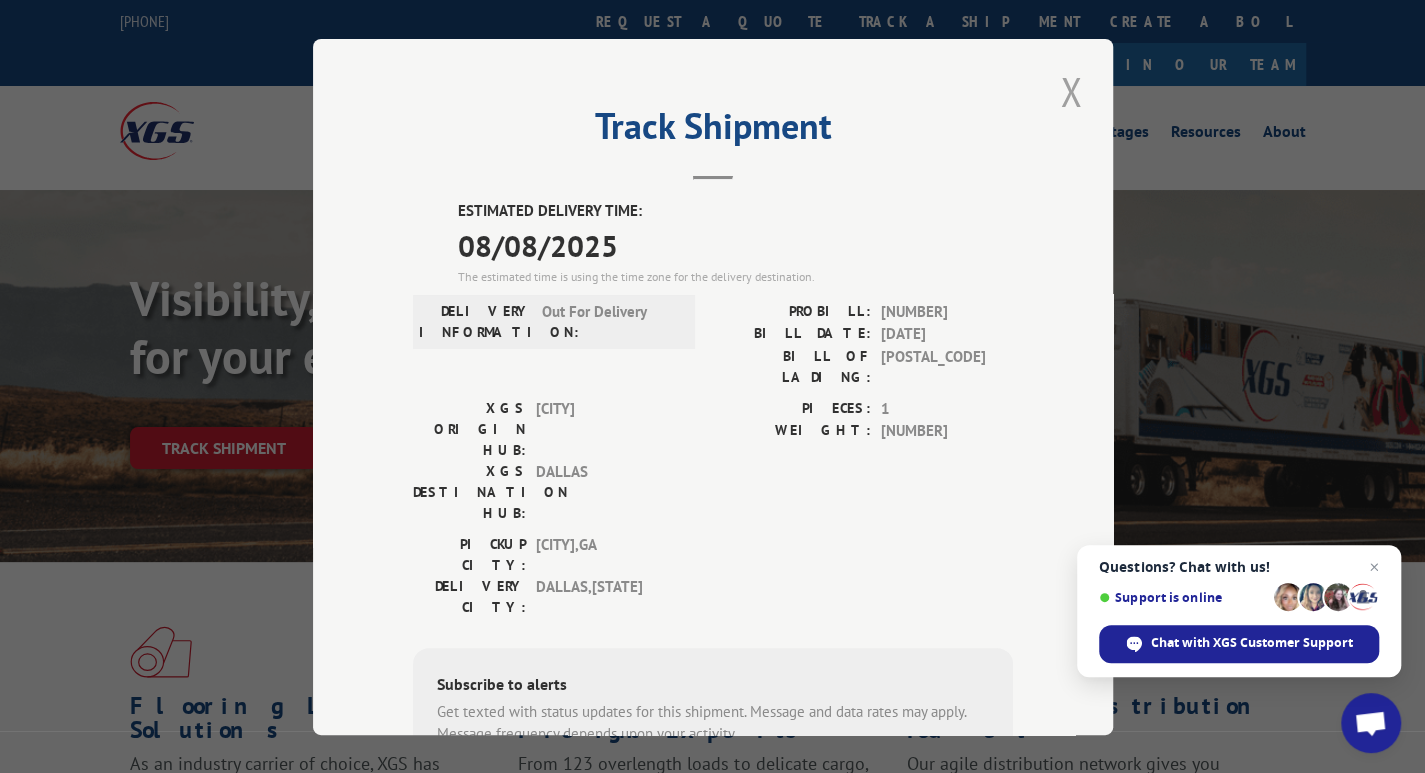 click at bounding box center [1071, 91] 